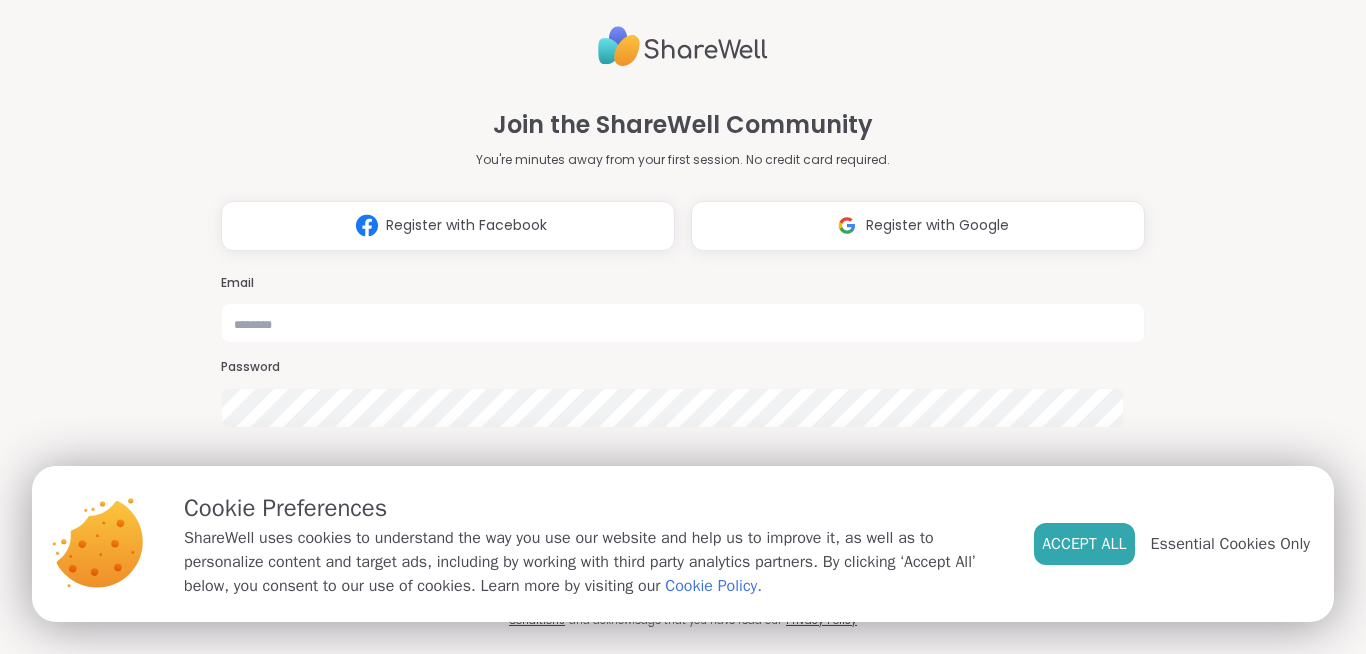 scroll, scrollTop: 0, scrollLeft: 0, axis: both 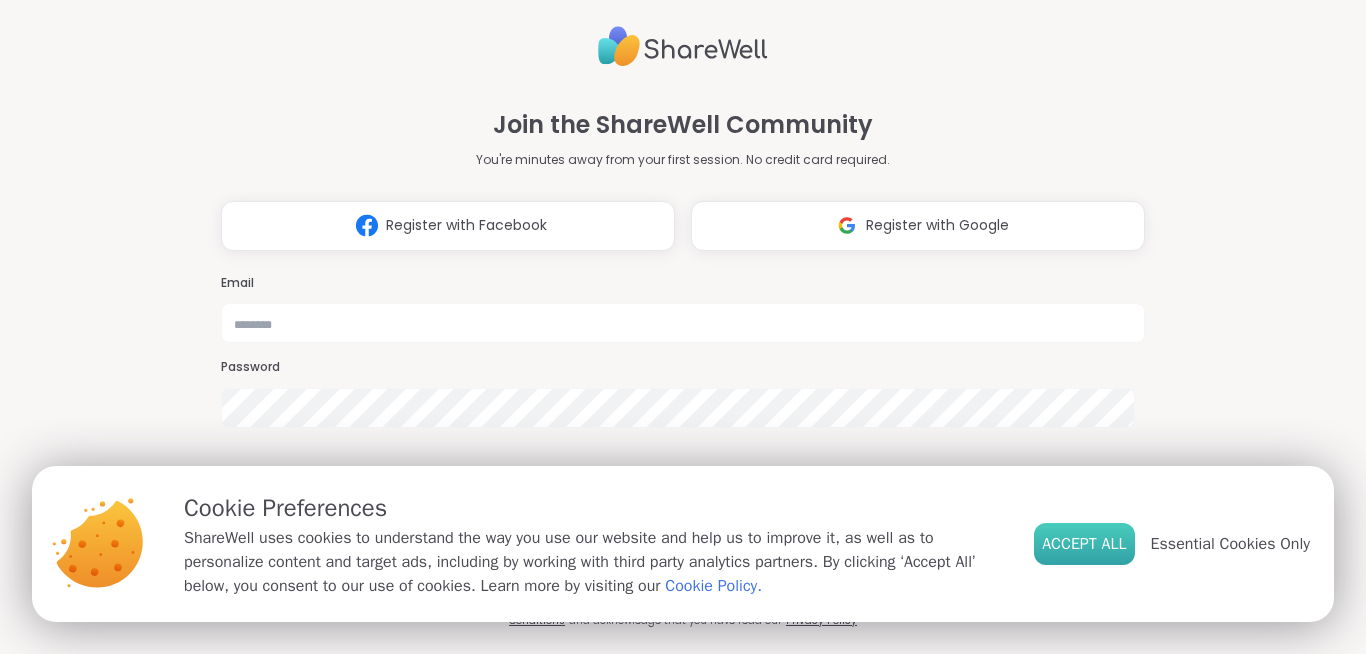 click on "Accept All" at bounding box center (1084, 544) 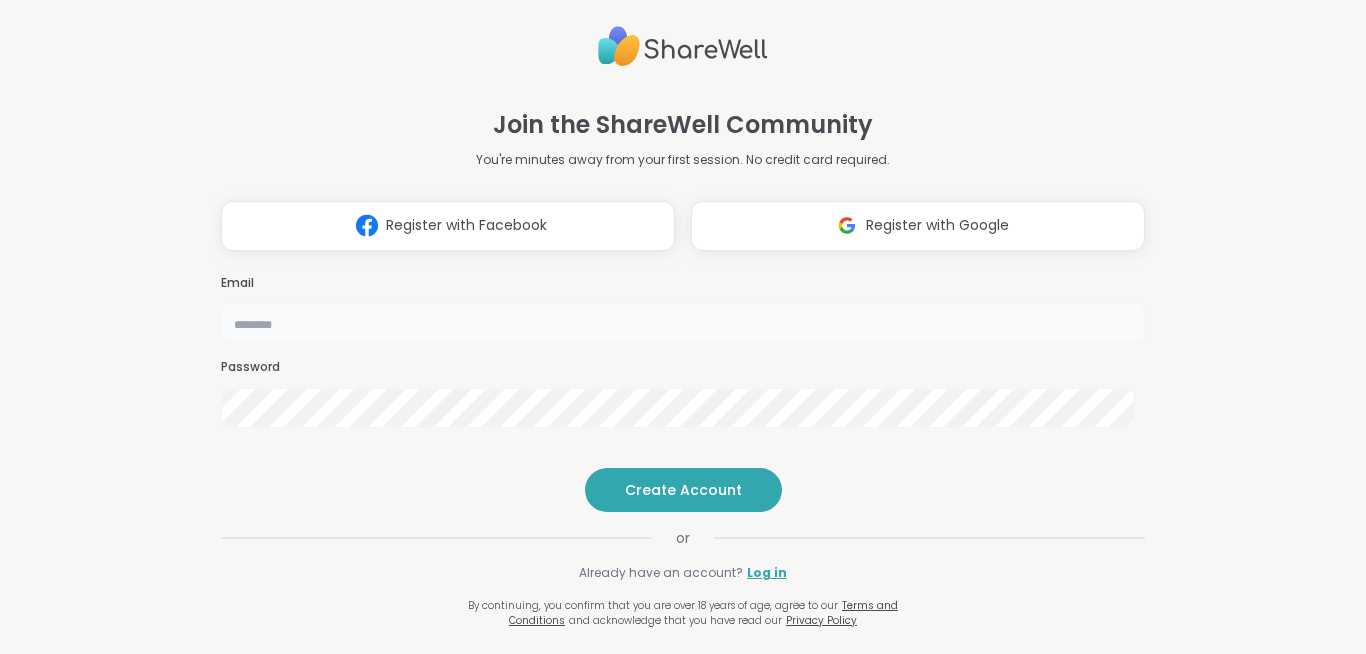 click at bounding box center (683, 323) 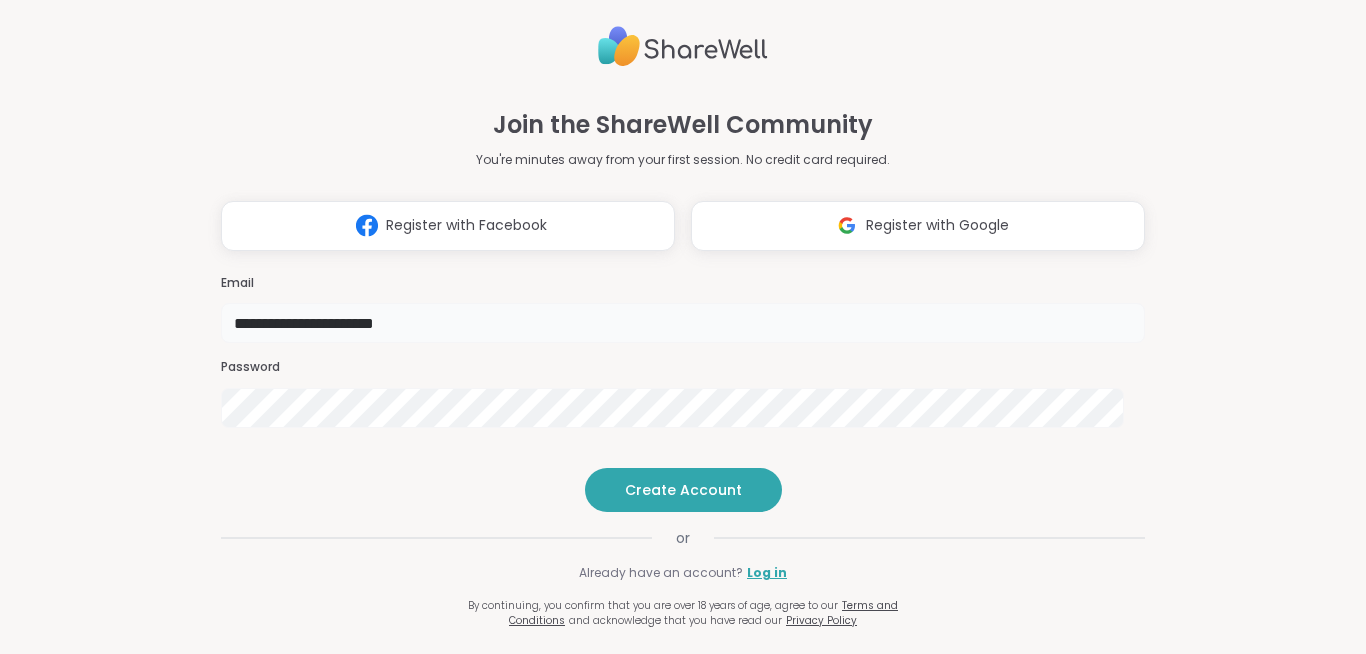 type on "**********" 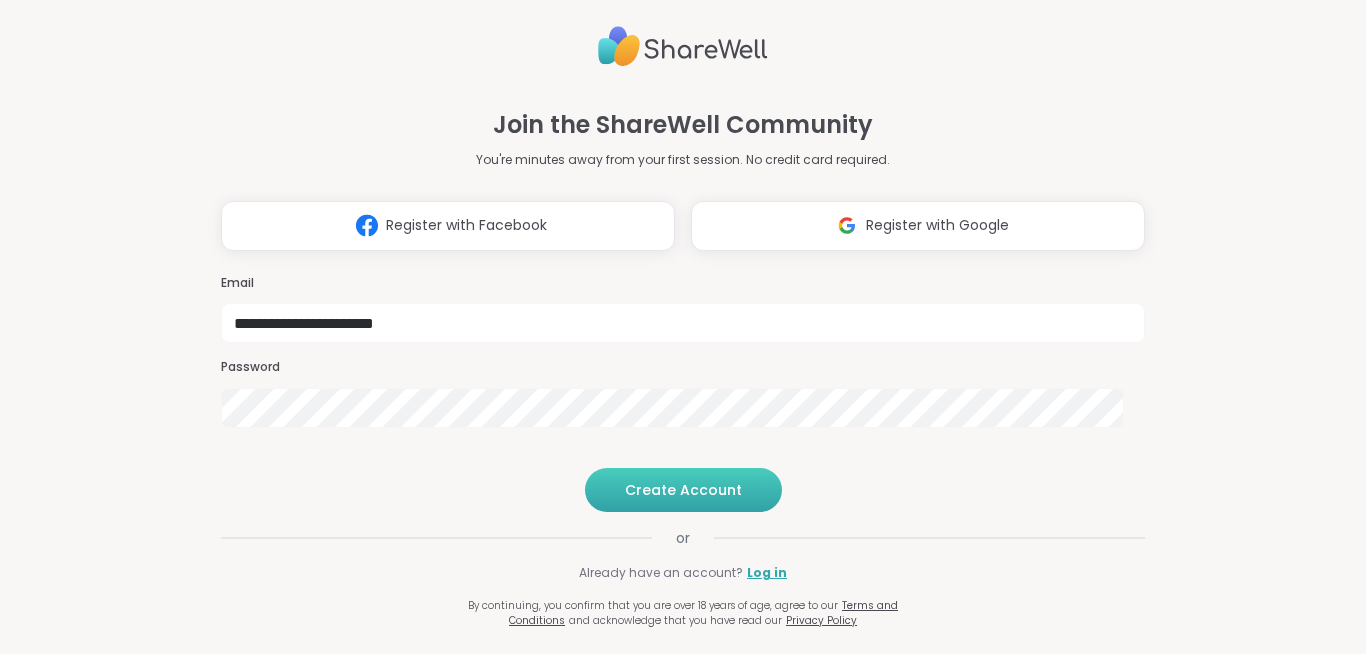 click on "Create Account" at bounding box center (683, 490) 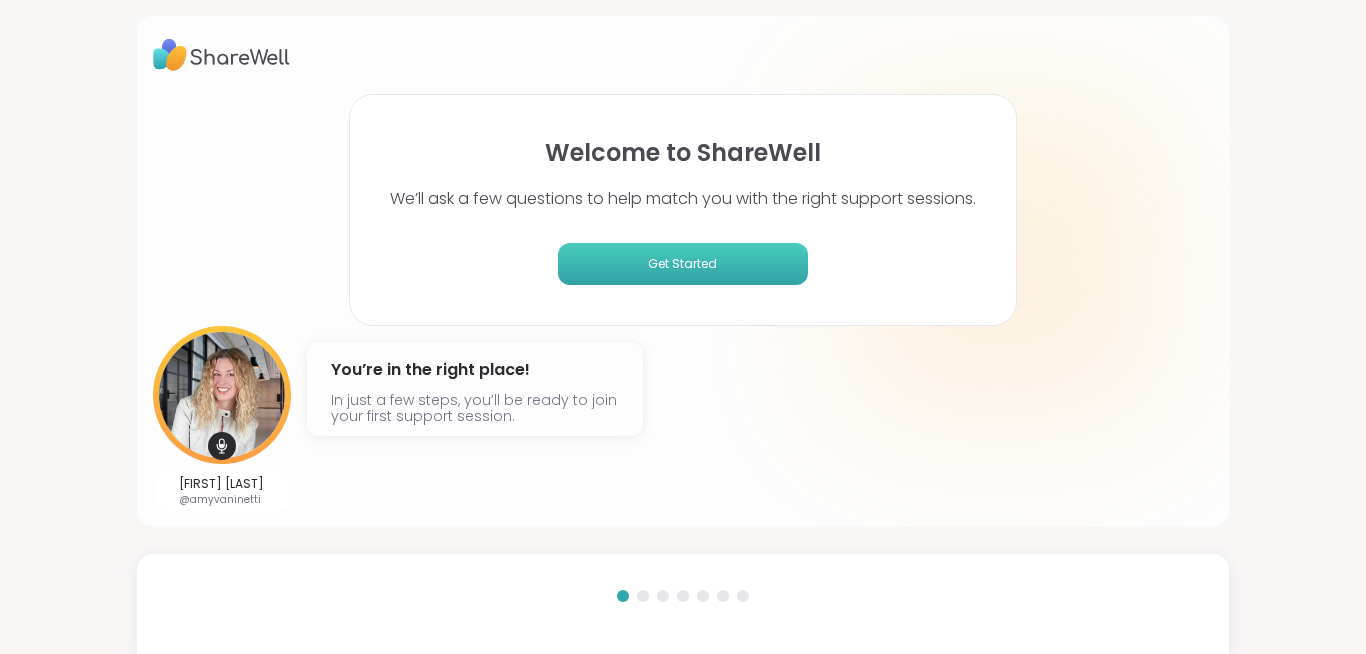 click on "Get Started" at bounding box center (683, 264) 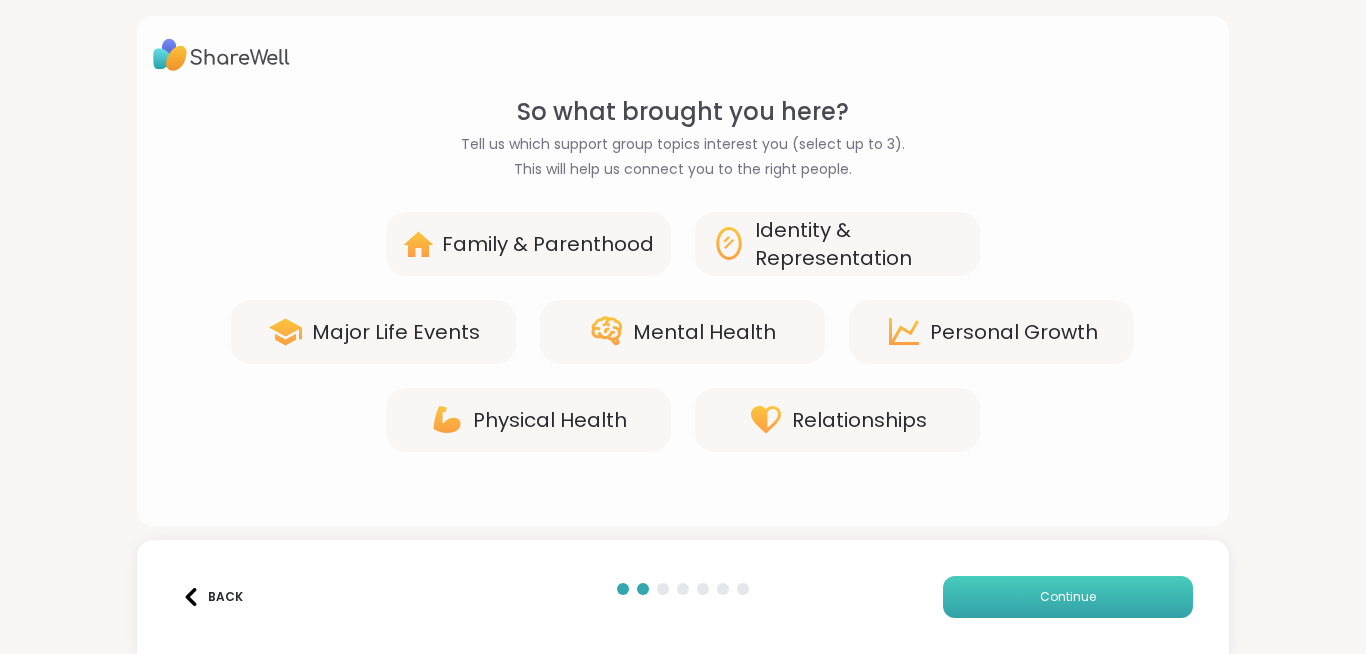 click on "Continue" at bounding box center (1068, 597) 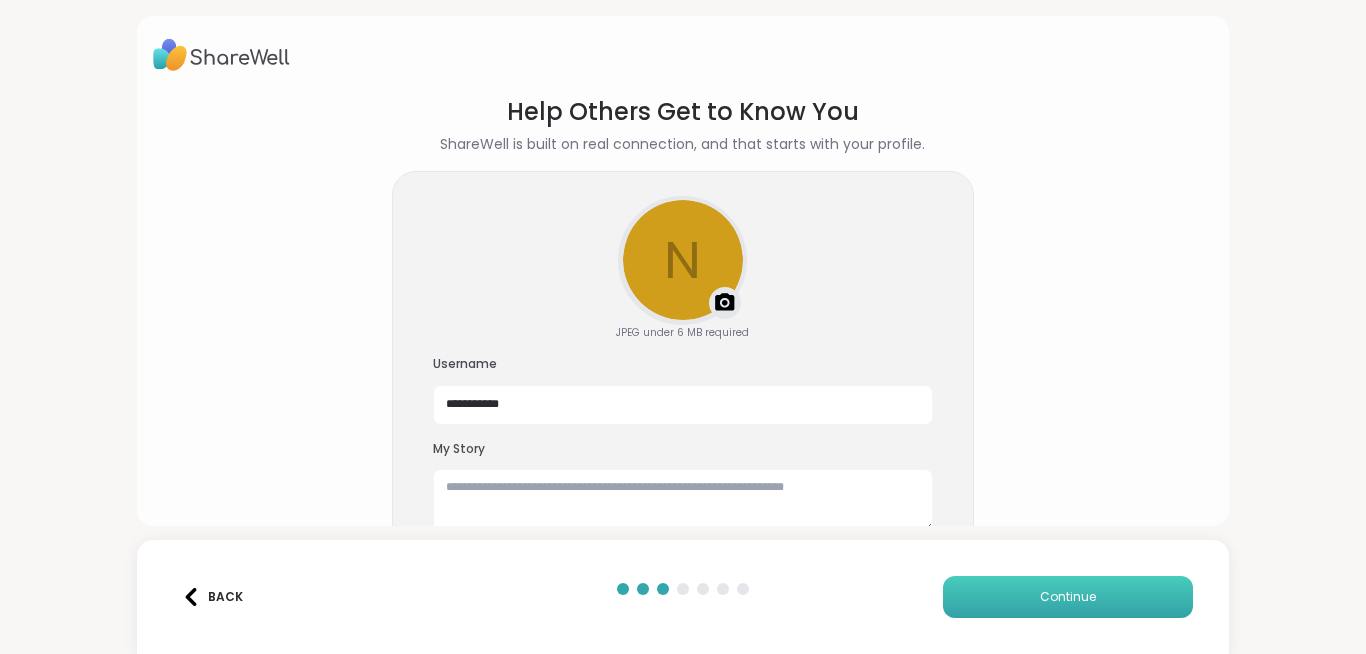 click on "Continue" at bounding box center [1068, 597] 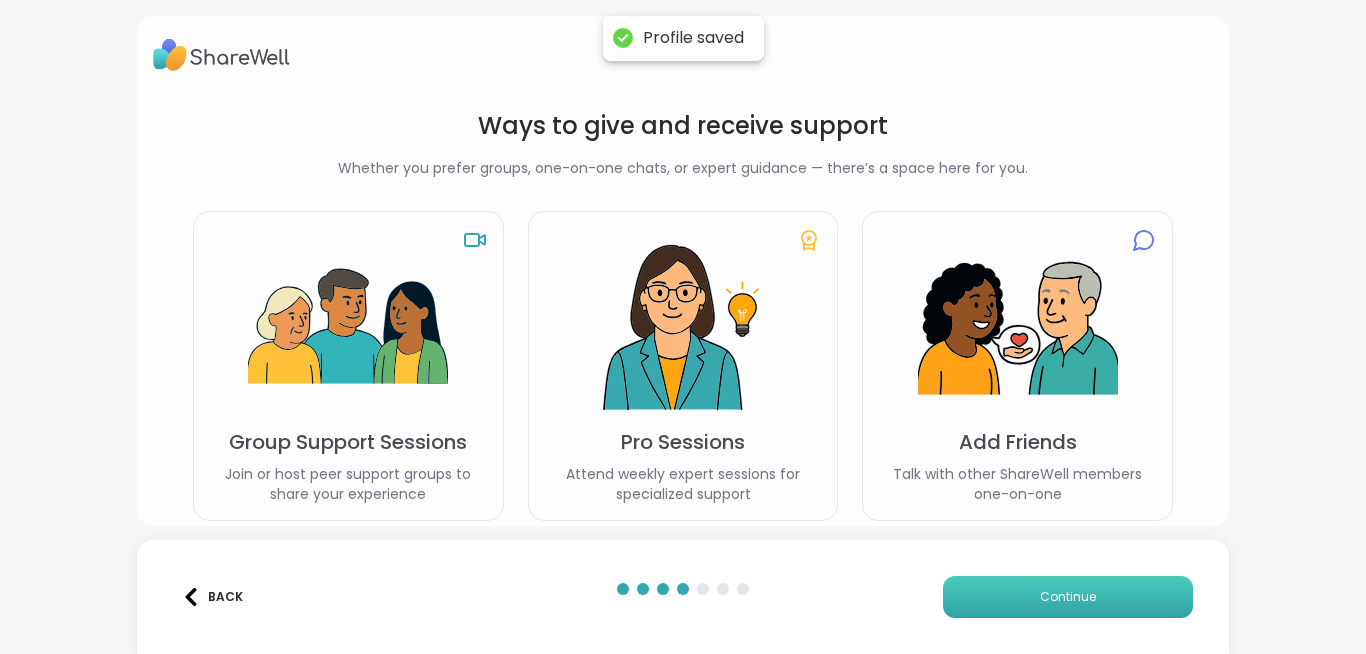 click on "Continue" at bounding box center (1068, 597) 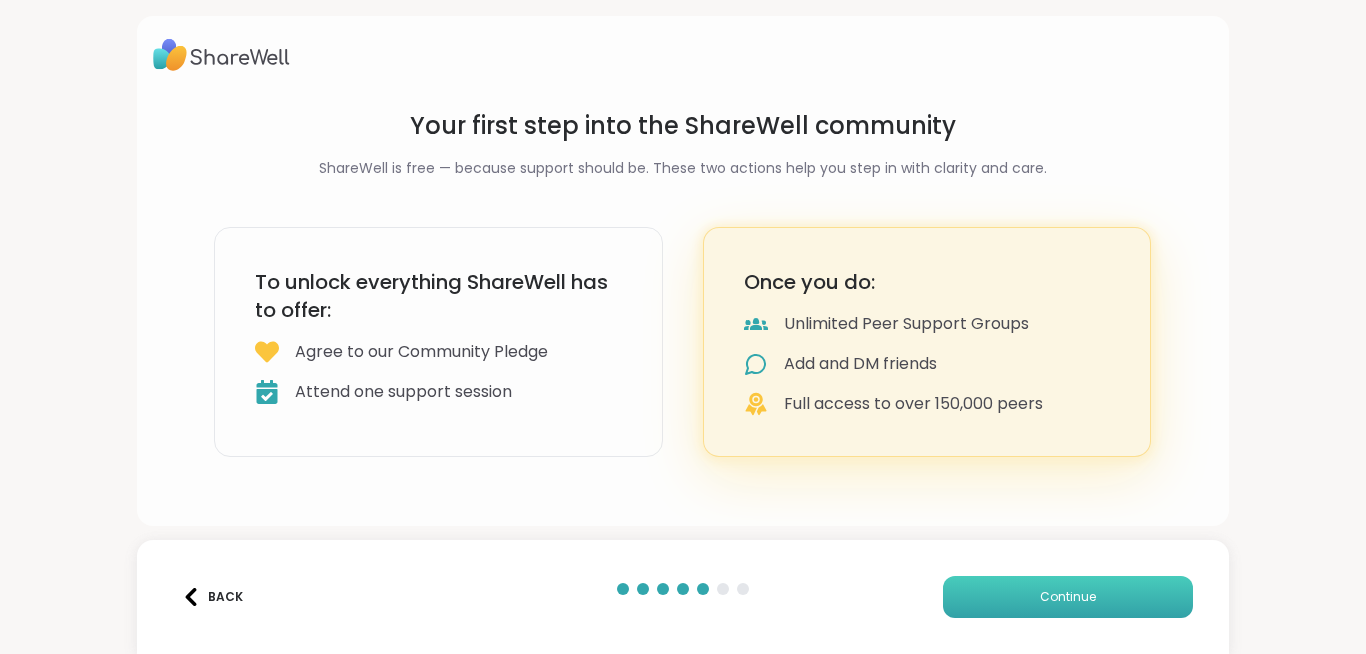 click on "Continue" at bounding box center (1068, 597) 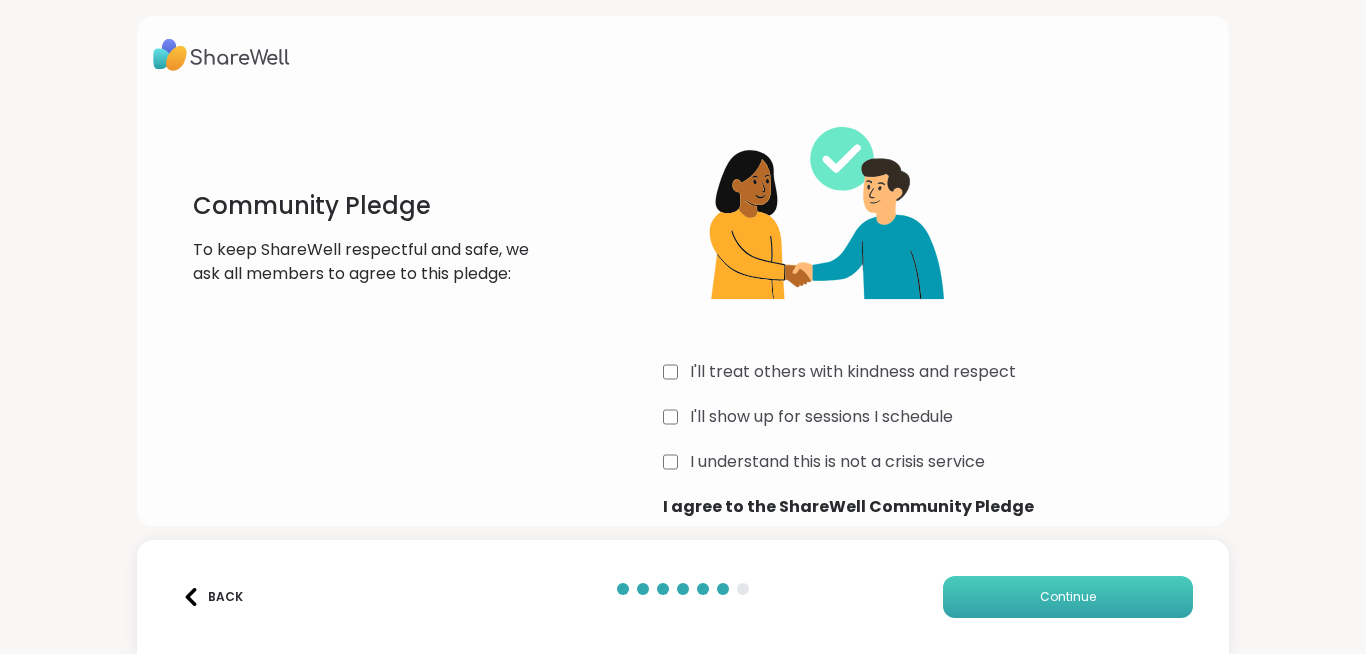 click on "Continue" at bounding box center (1068, 597) 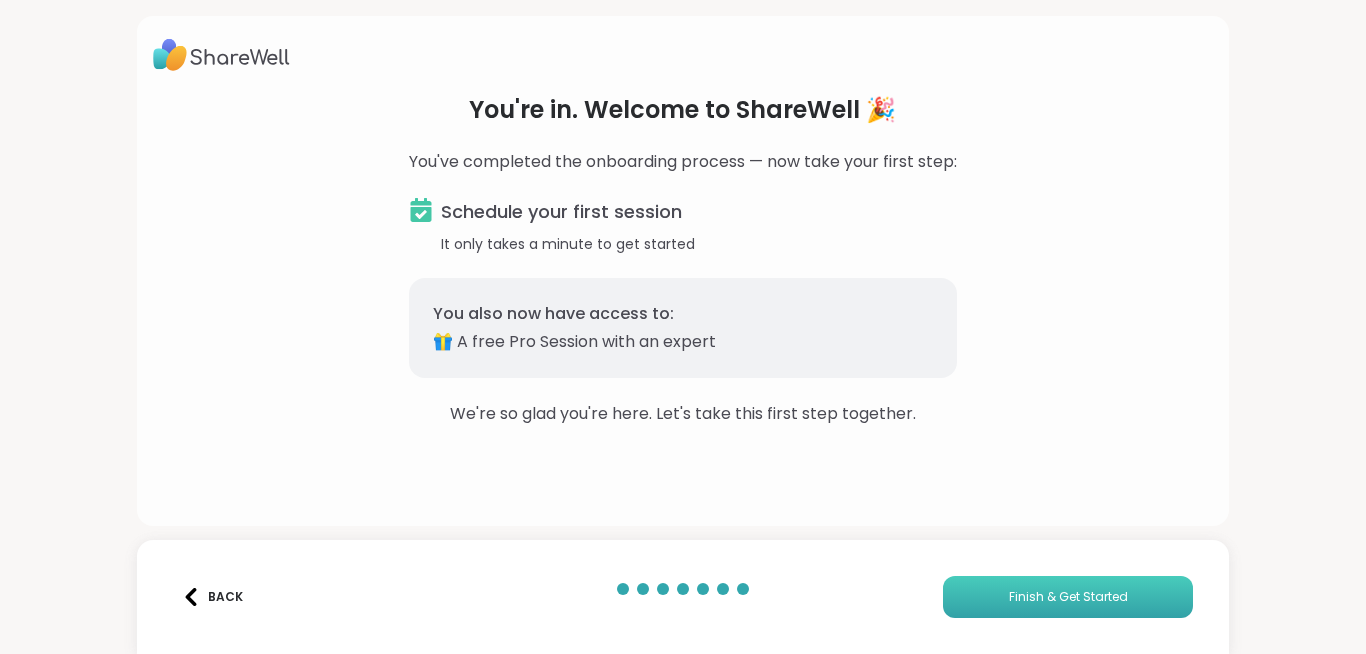 click on "Finish & Get Started" at bounding box center (1068, 597) 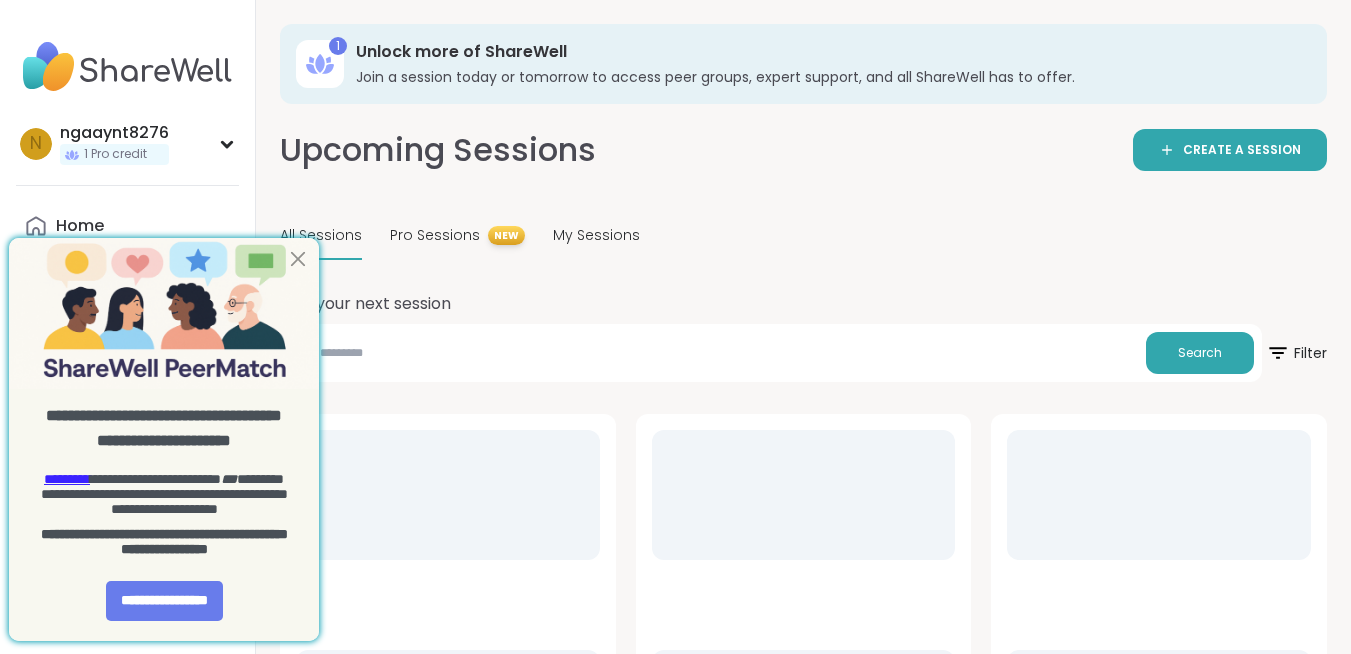 scroll, scrollTop: 0, scrollLeft: 0, axis: both 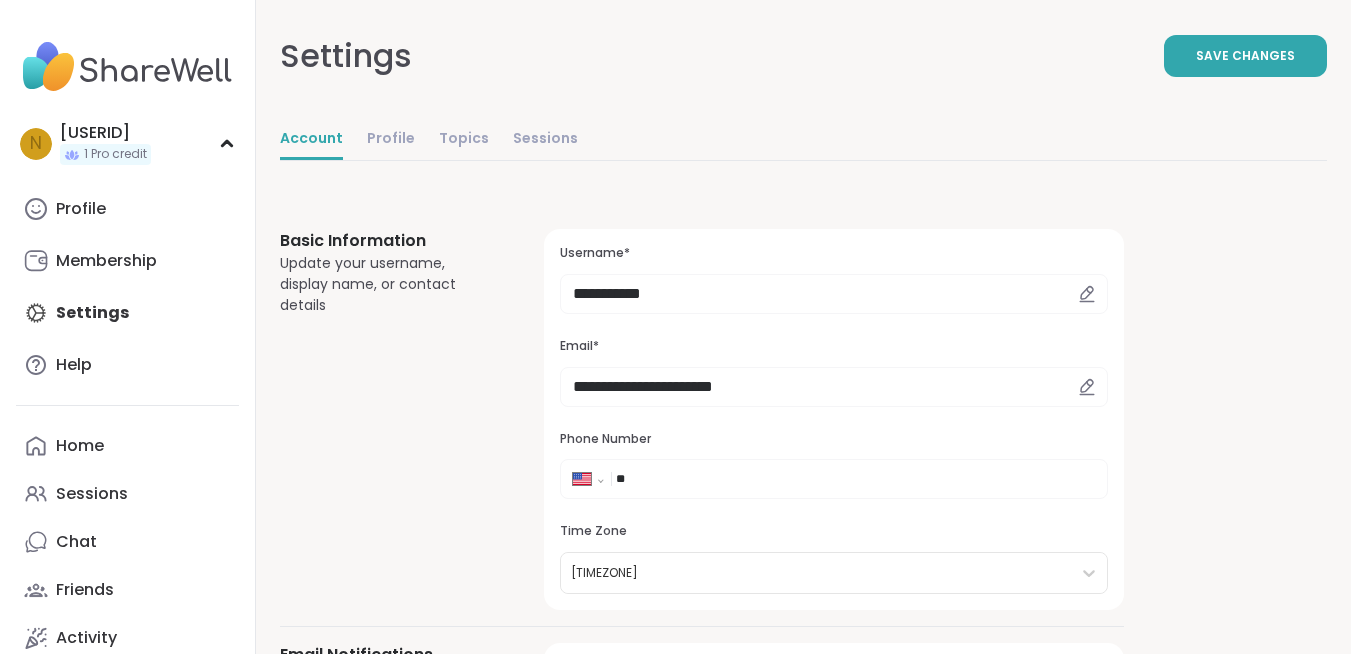 select on "**" 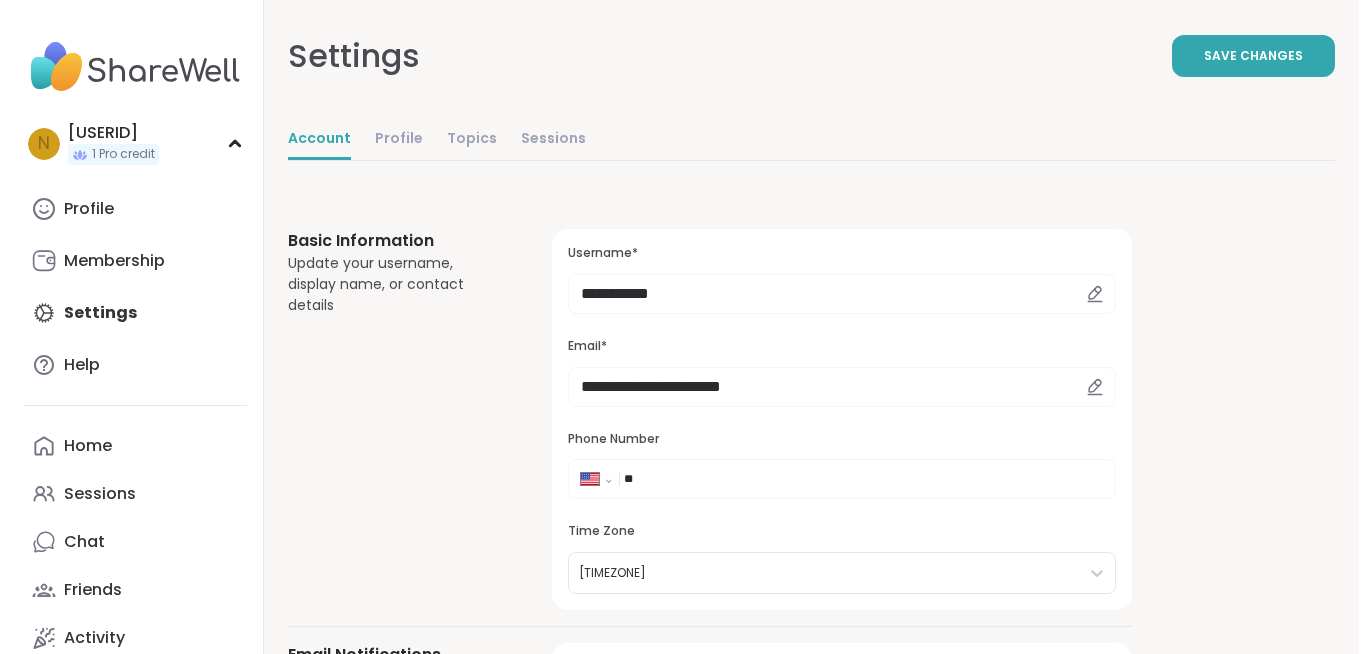 scroll, scrollTop: 0, scrollLeft: 0, axis: both 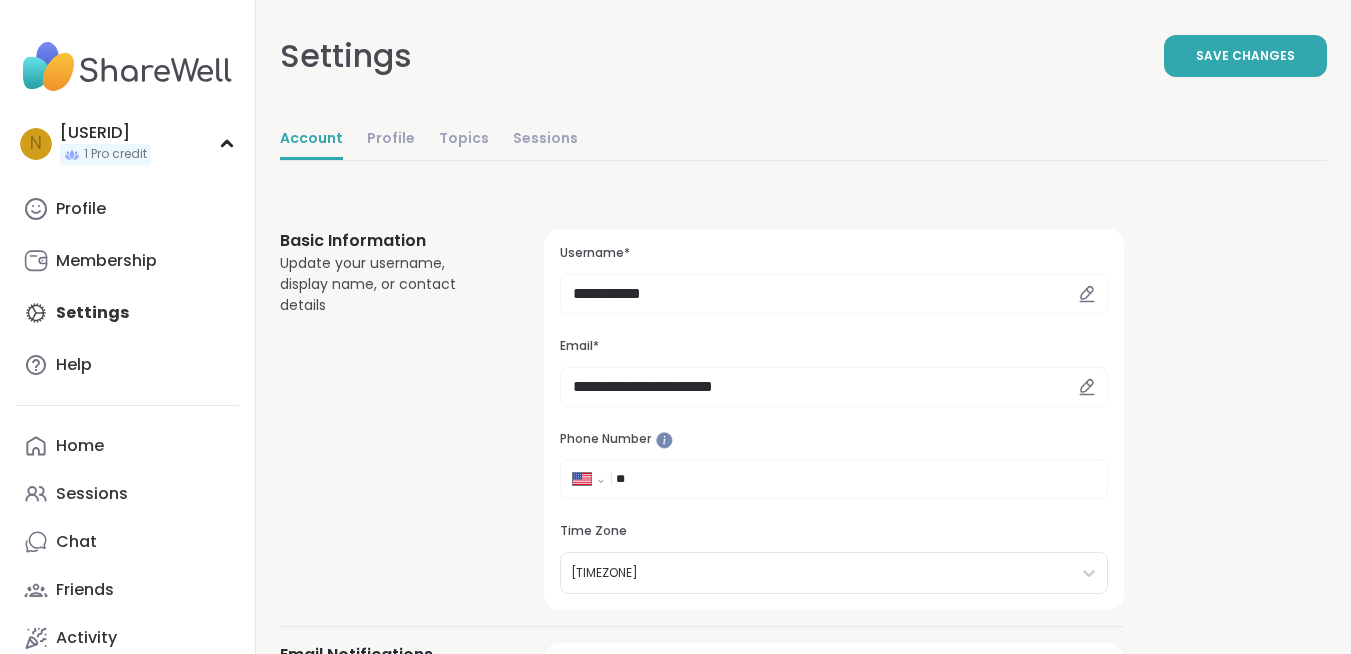 click on "**" at bounding box center [676, 479] 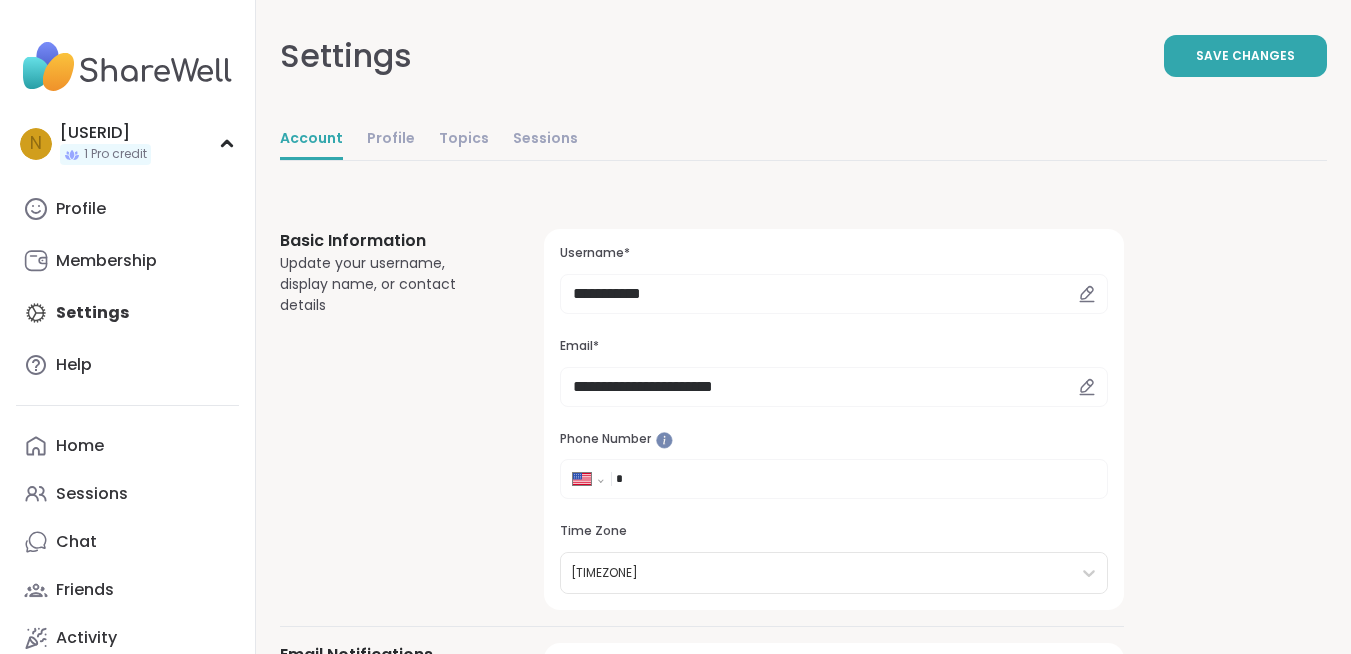 select on "**" 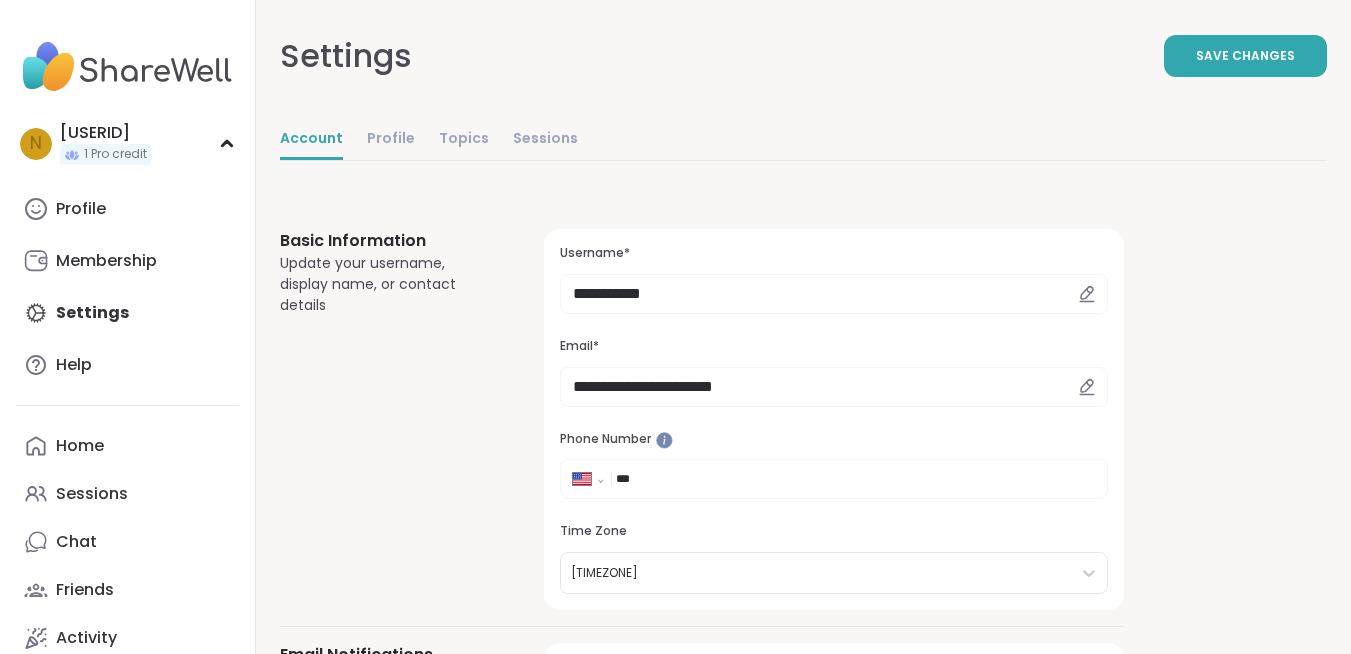 type on "*****" 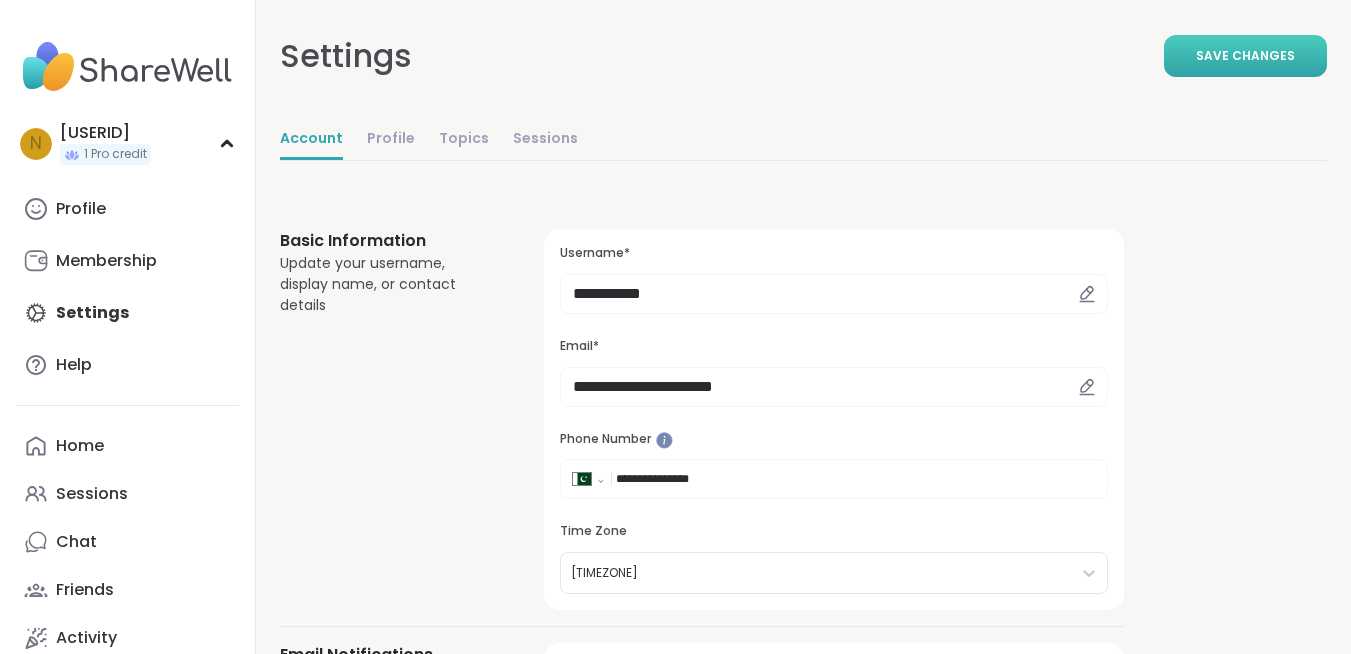 type on "**********" 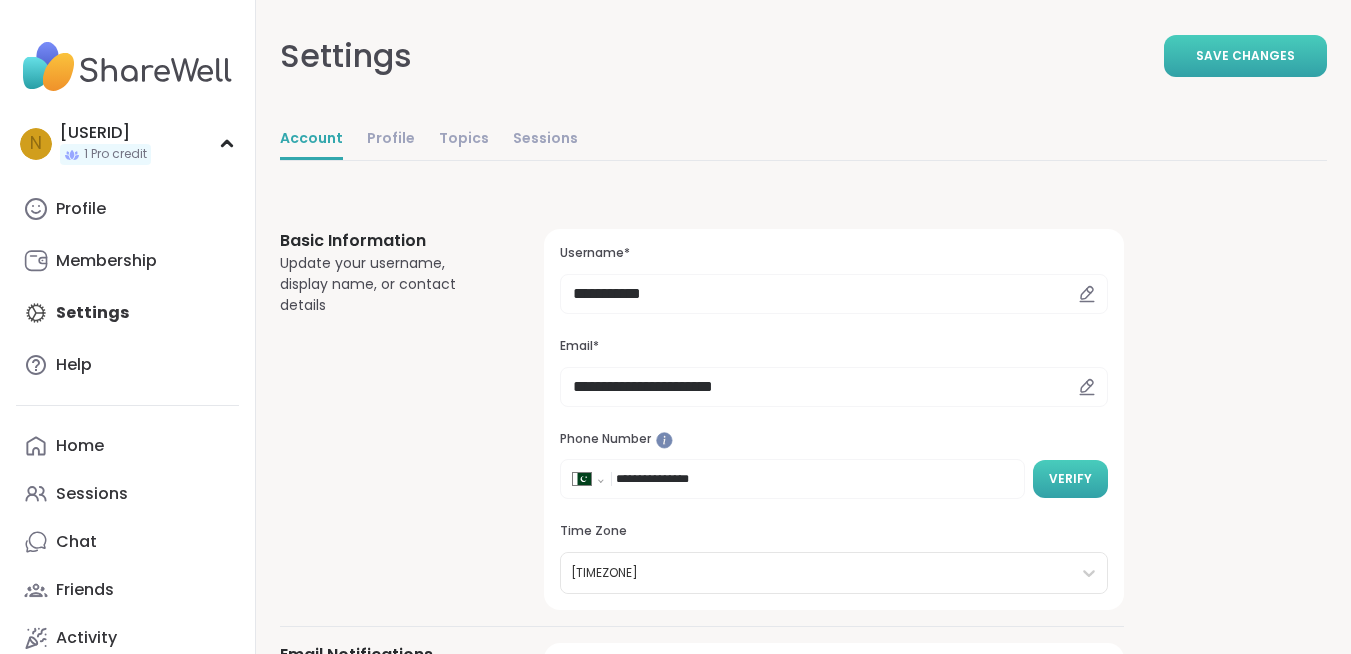 click on "Verify" at bounding box center [1070, 479] 